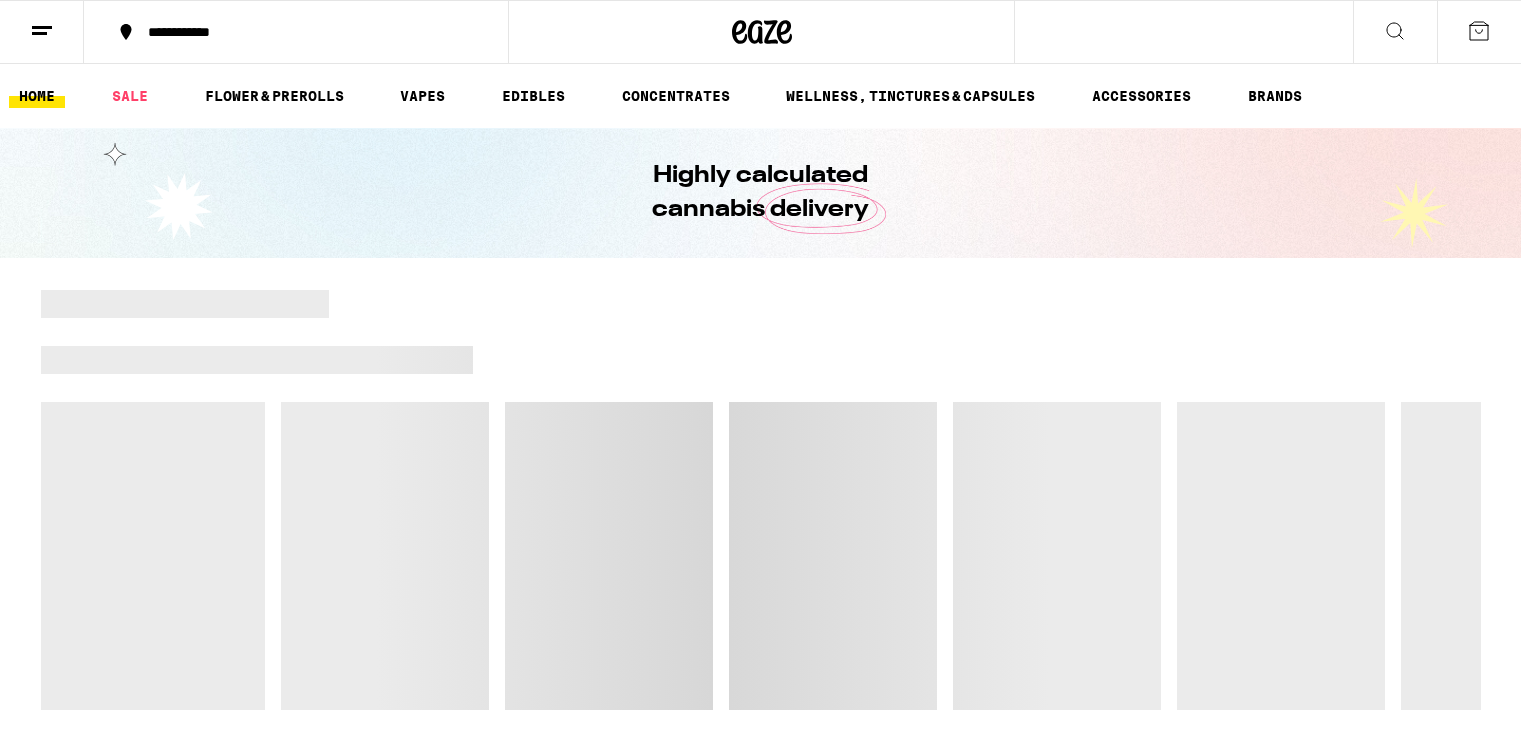 scroll, scrollTop: 0, scrollLeft: 0, axis: both 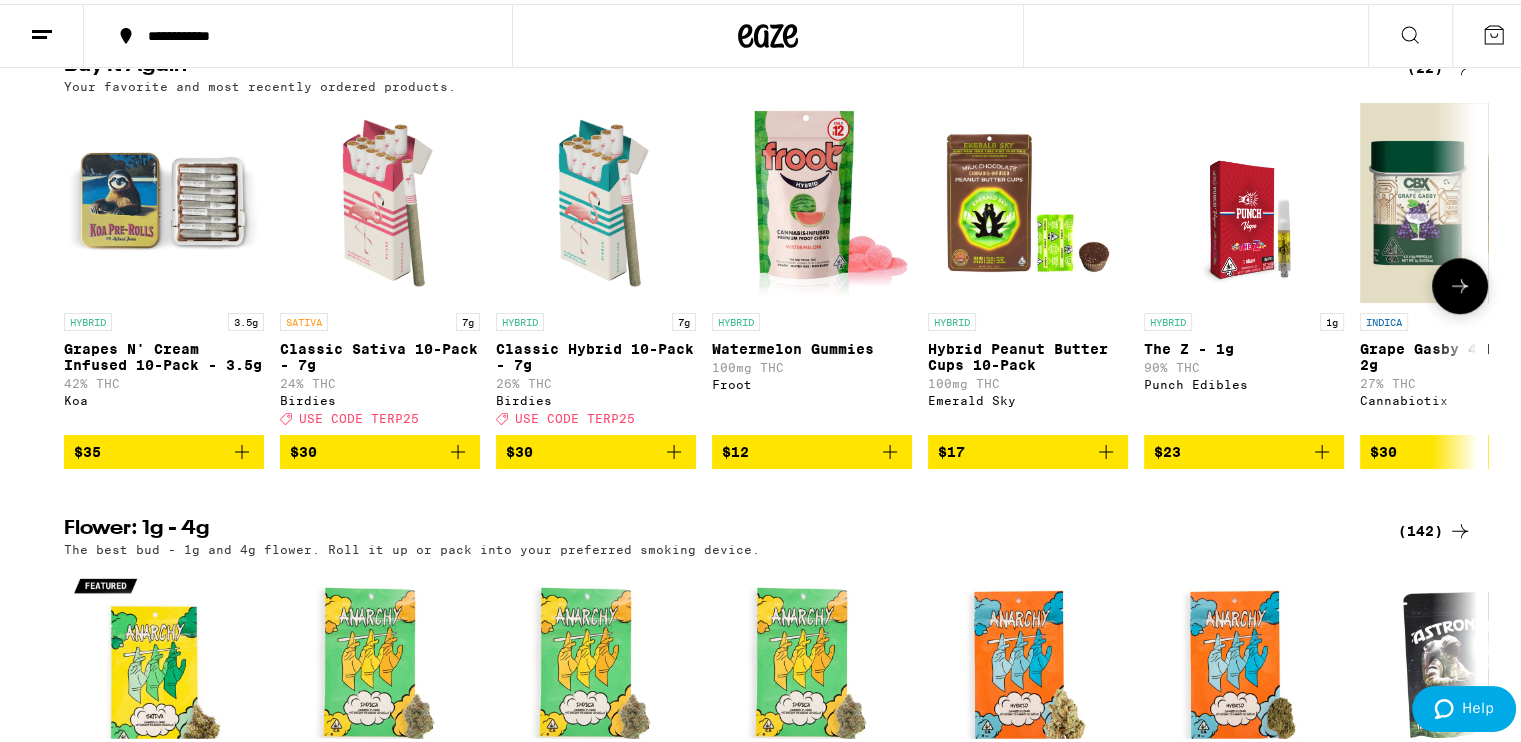 click at bounding box center (164, 199) 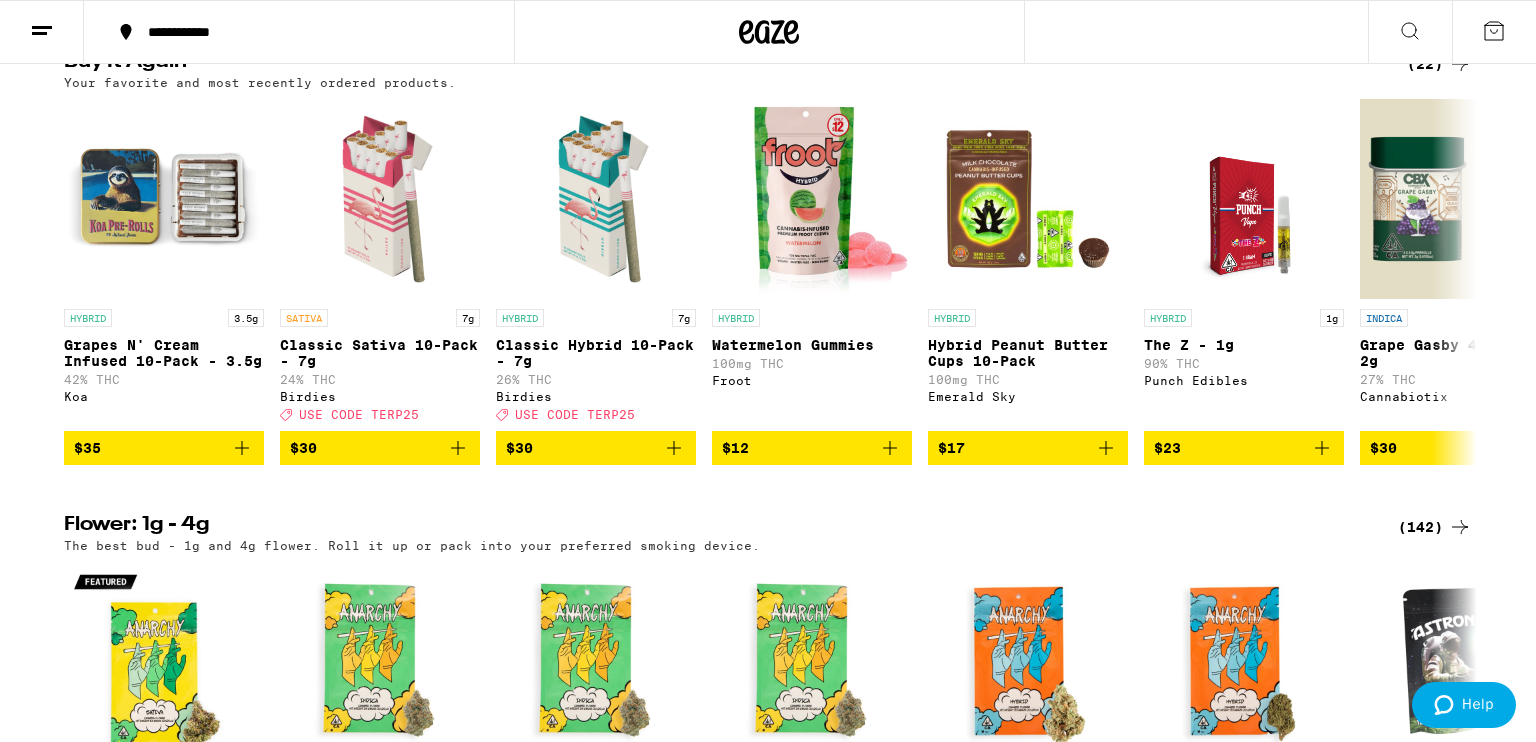 click on "Koa" at bounding box center (13, 8316) 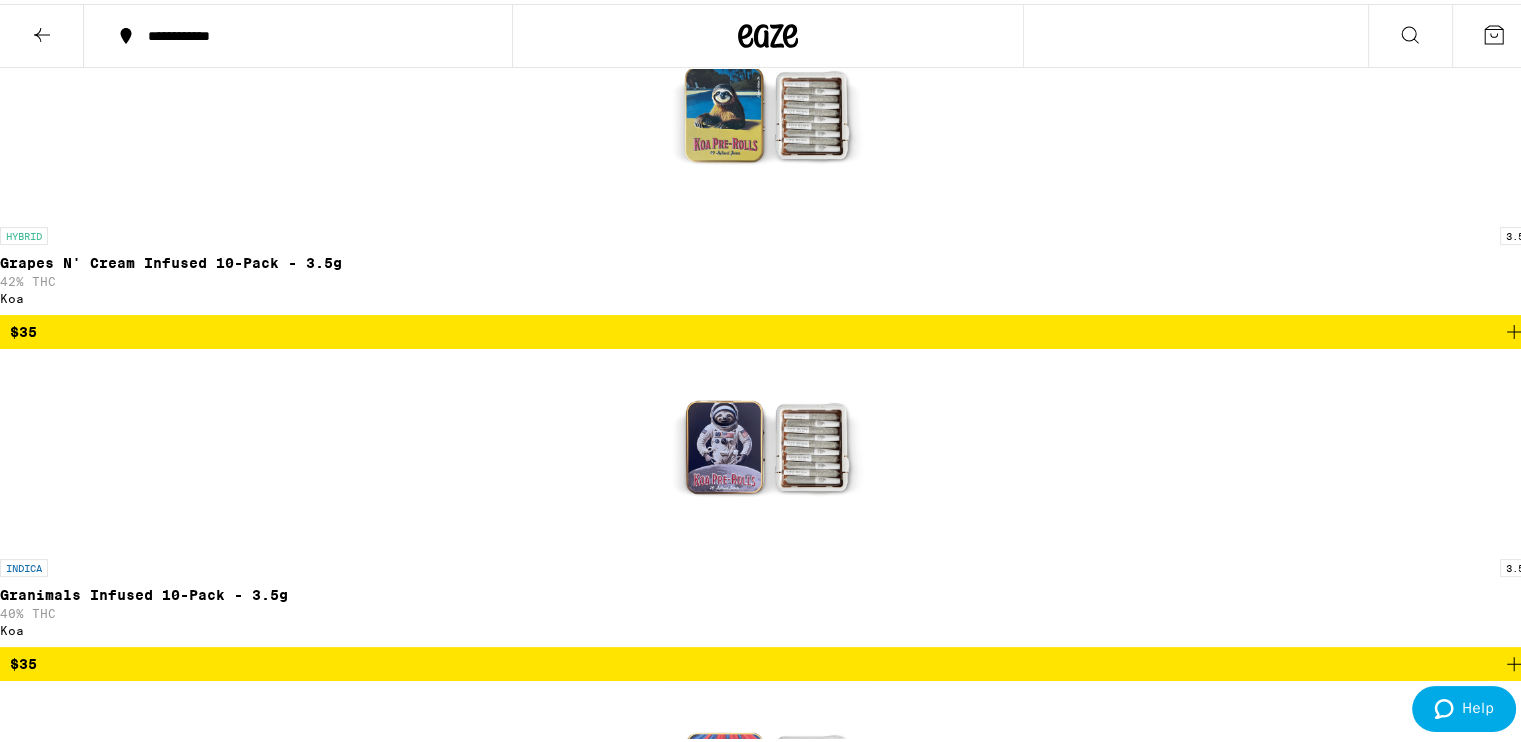 scroll, scrollTop: 360, scrollLeft: 0, axis: vertical 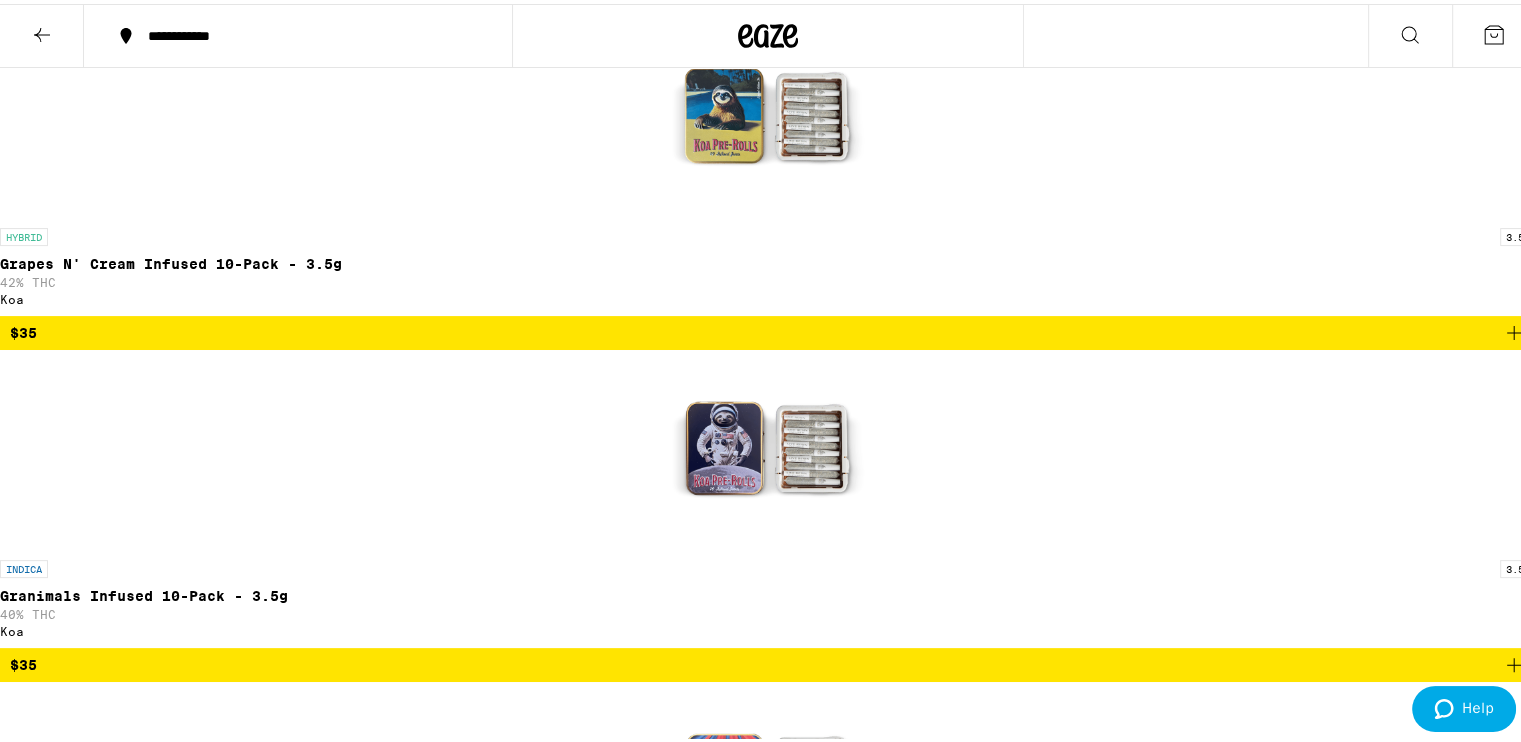 click at bounding box center (1514, 993) 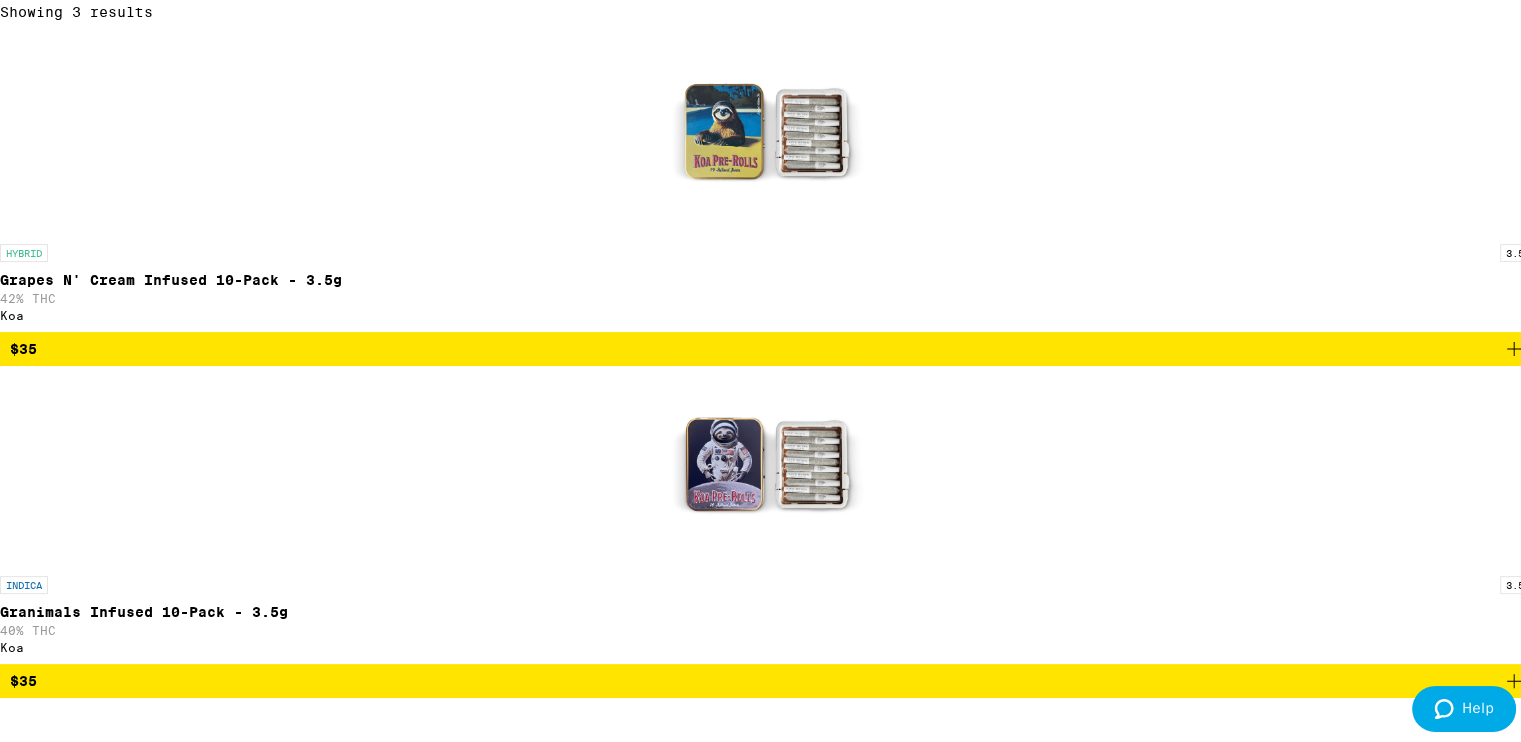 scroll, scrollTop: 424, scrollLeft: 0, axis: vertical 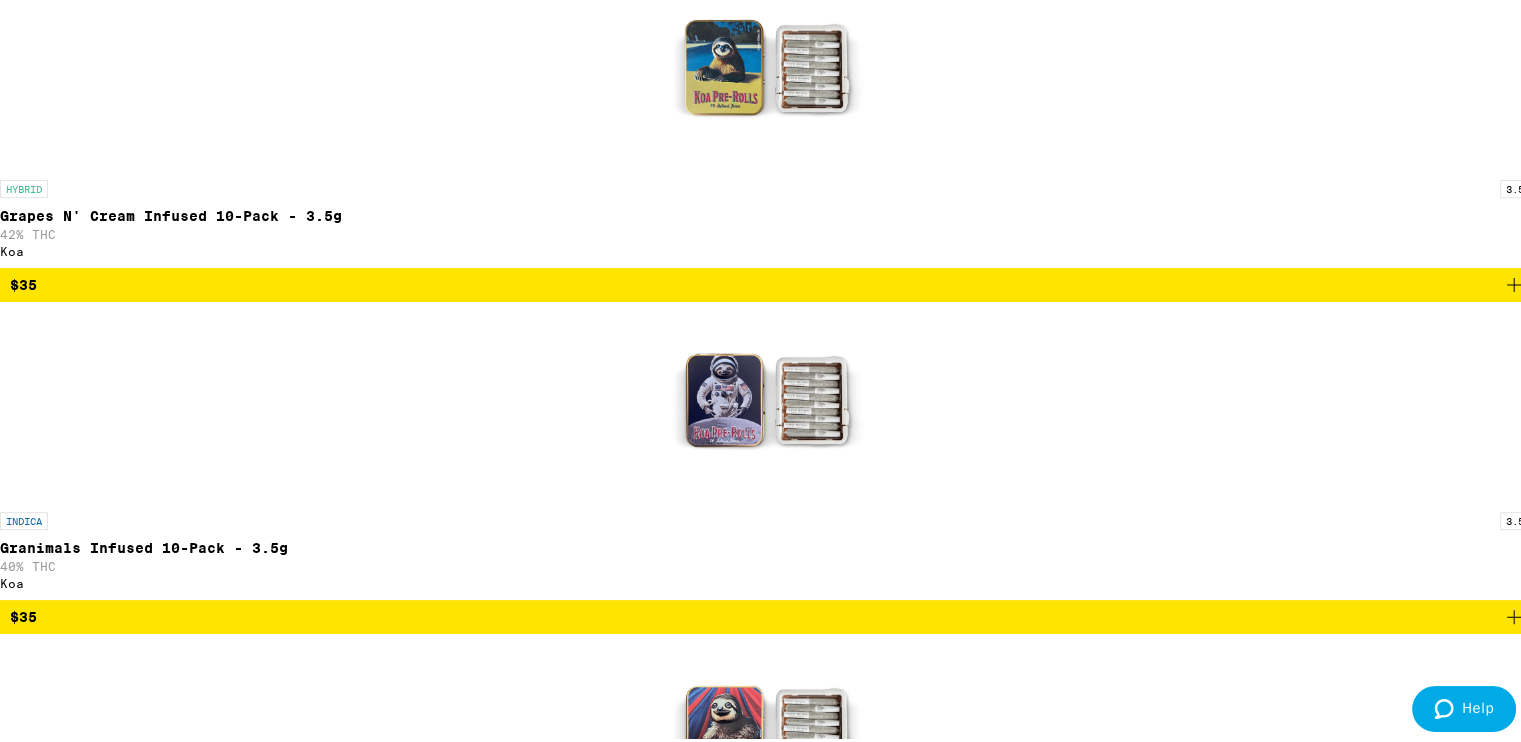 click at bounding box center [1514, 613] 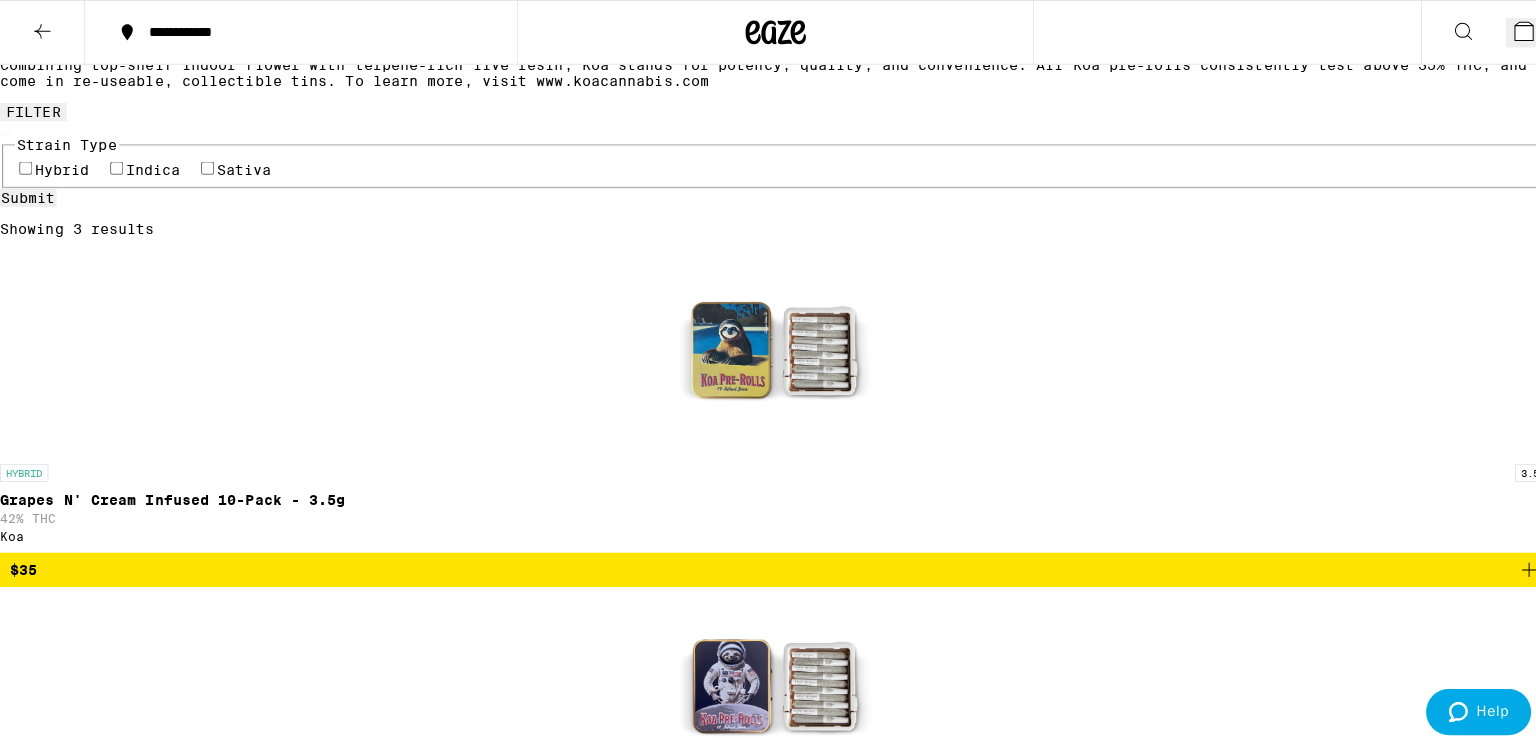 scroll, scrollTop: 0, scrollLeft: 0, axis: both 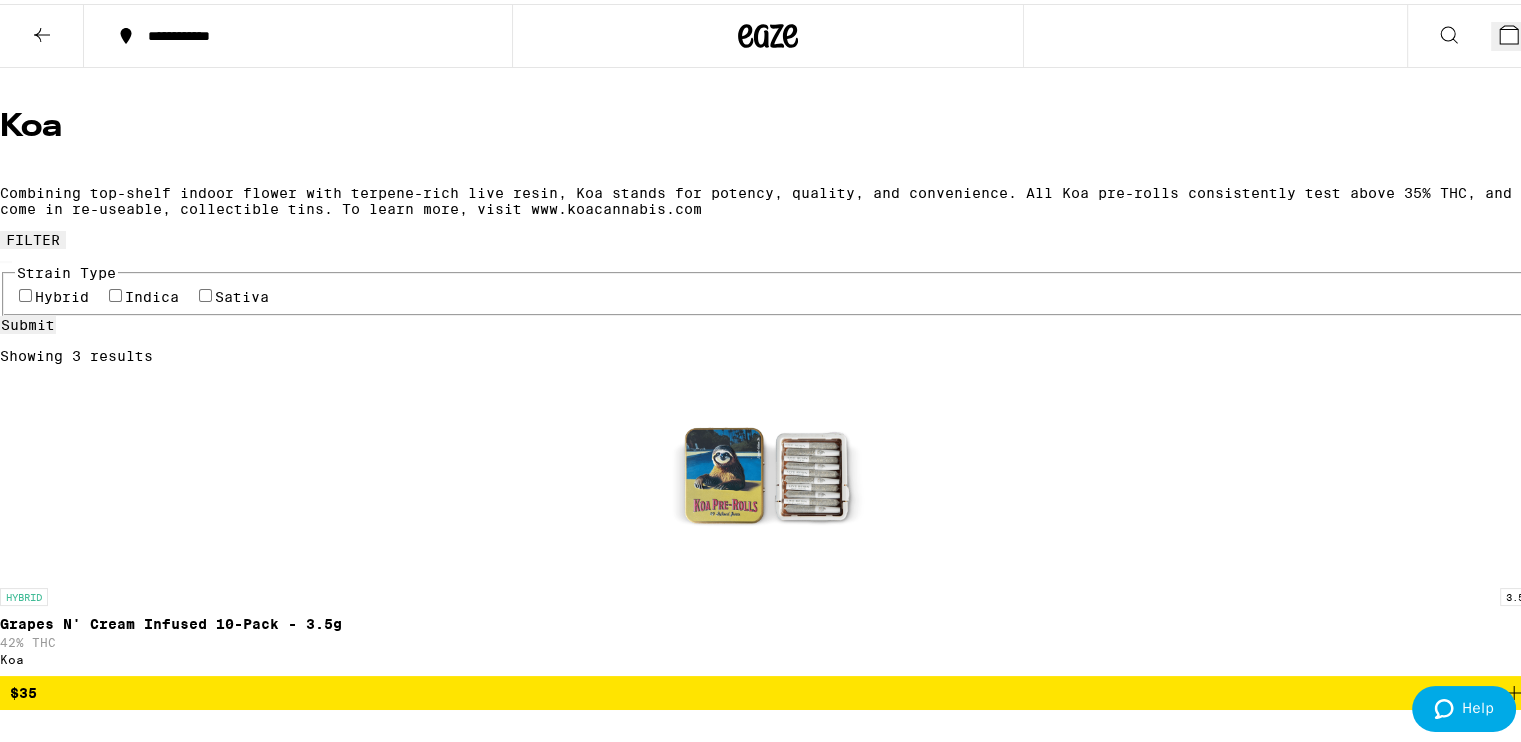 click on "2" at bounding box center [1513, 32] 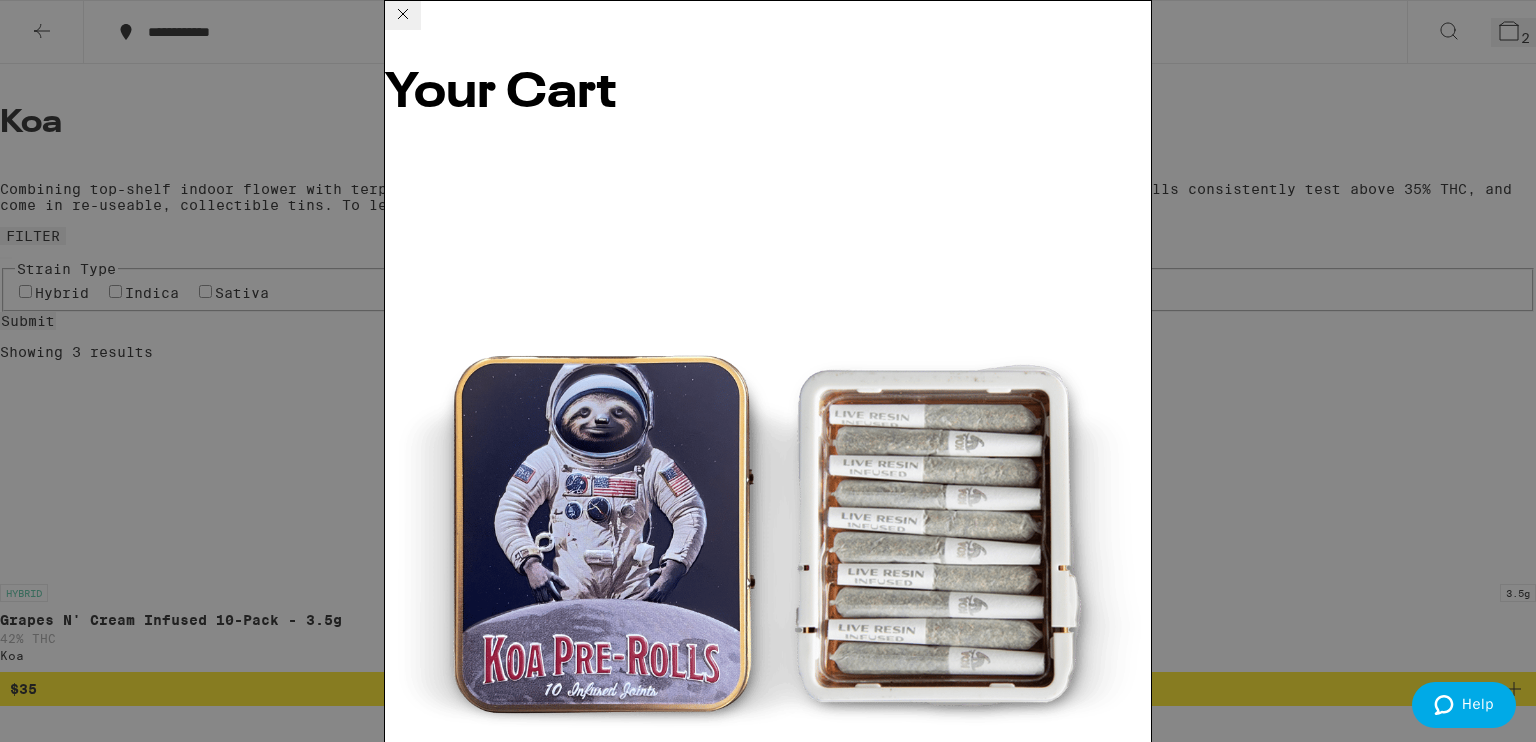 scroll, scrollTop: 50, scrollLeft: 0, axis: vertical 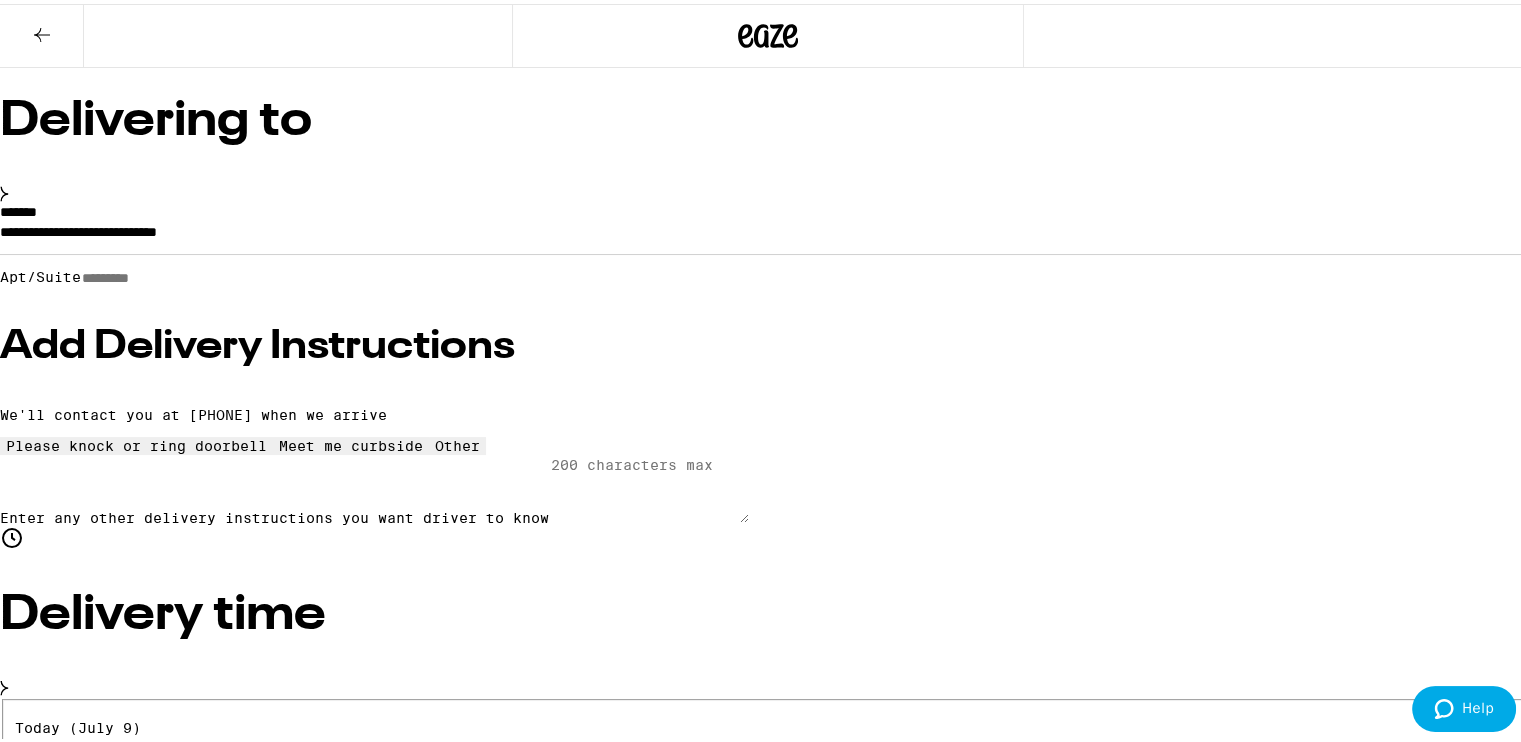 click on "Apt/Suite" at bounding box center (152, 274) 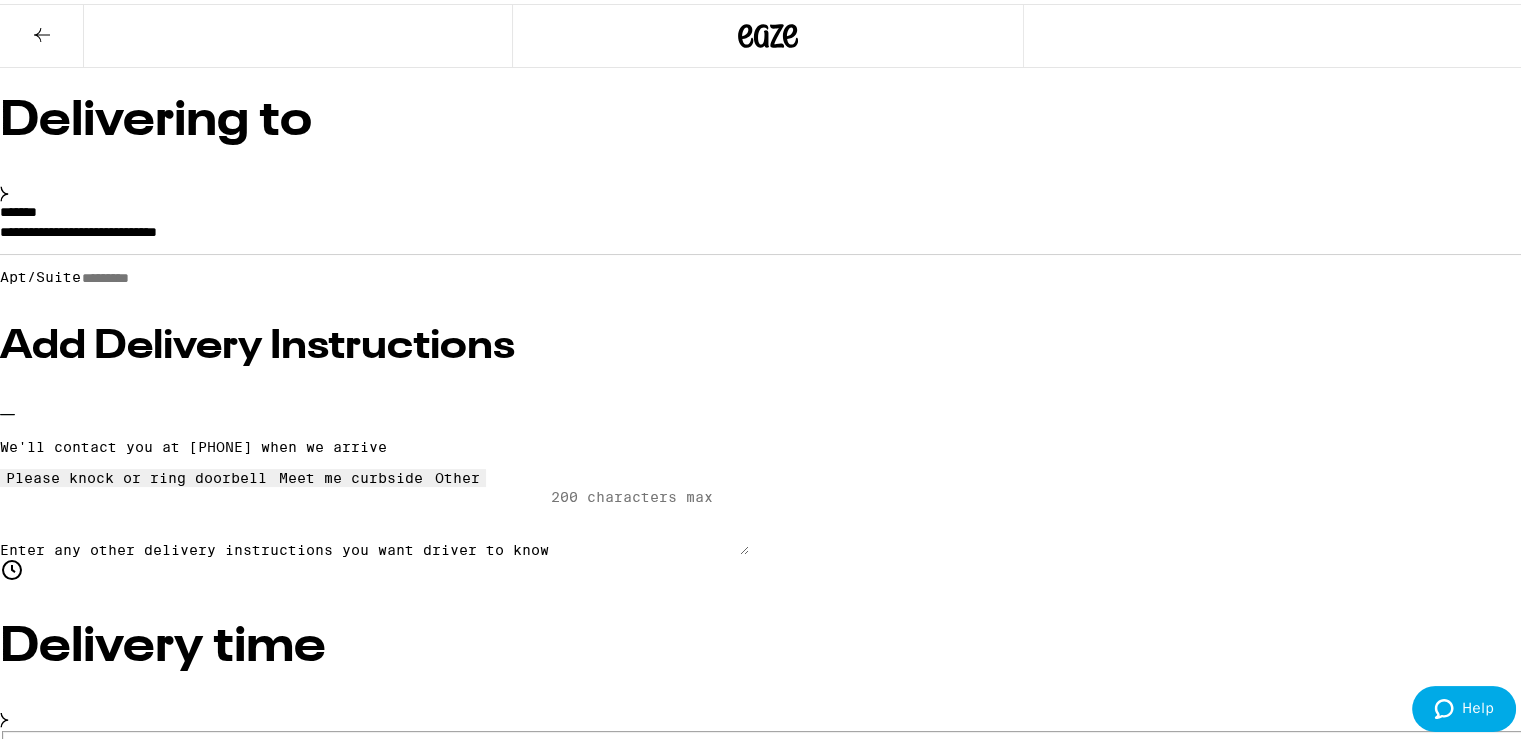 click at bounding box center [137, 466] 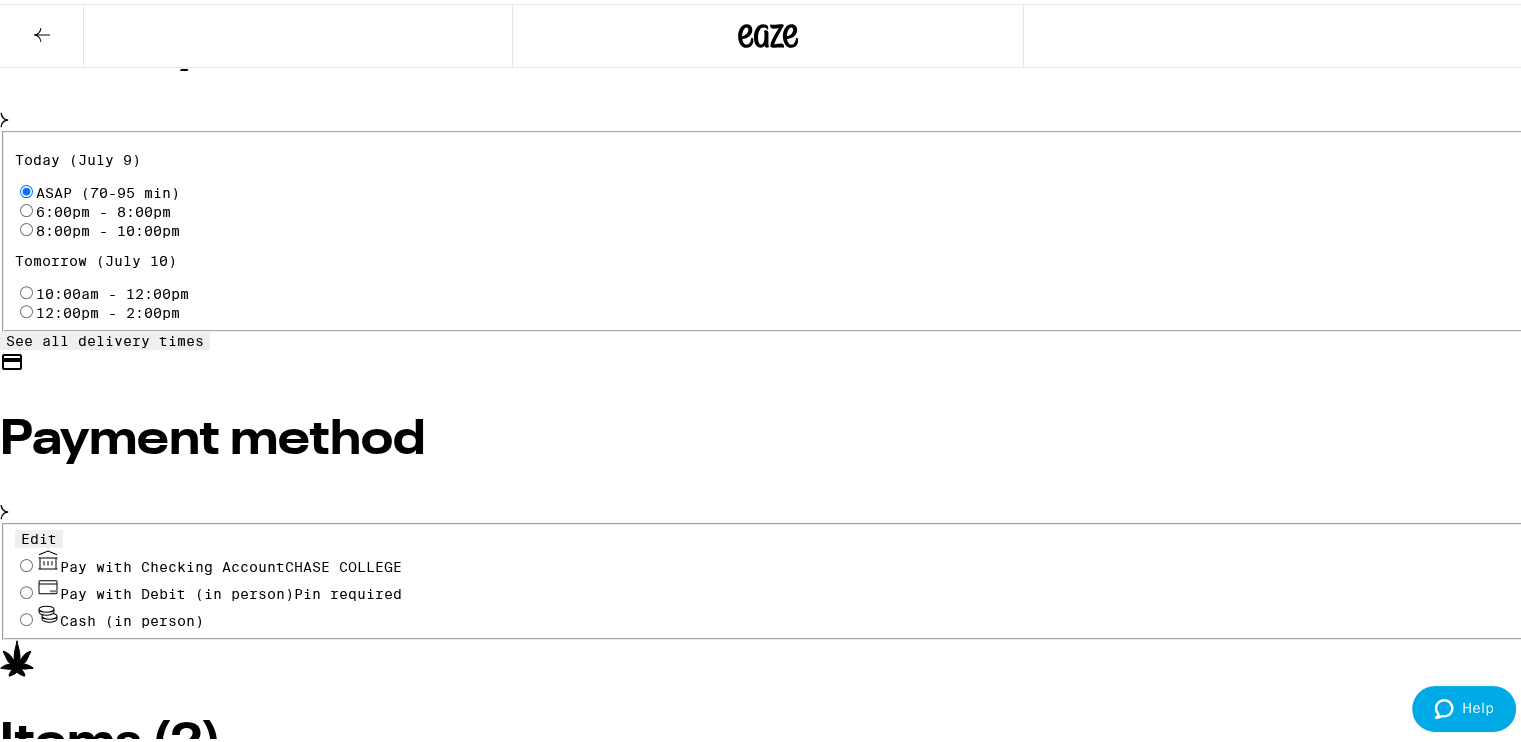 scroll, scrollTop: 761, scrollLeft: 0, axis: vertical 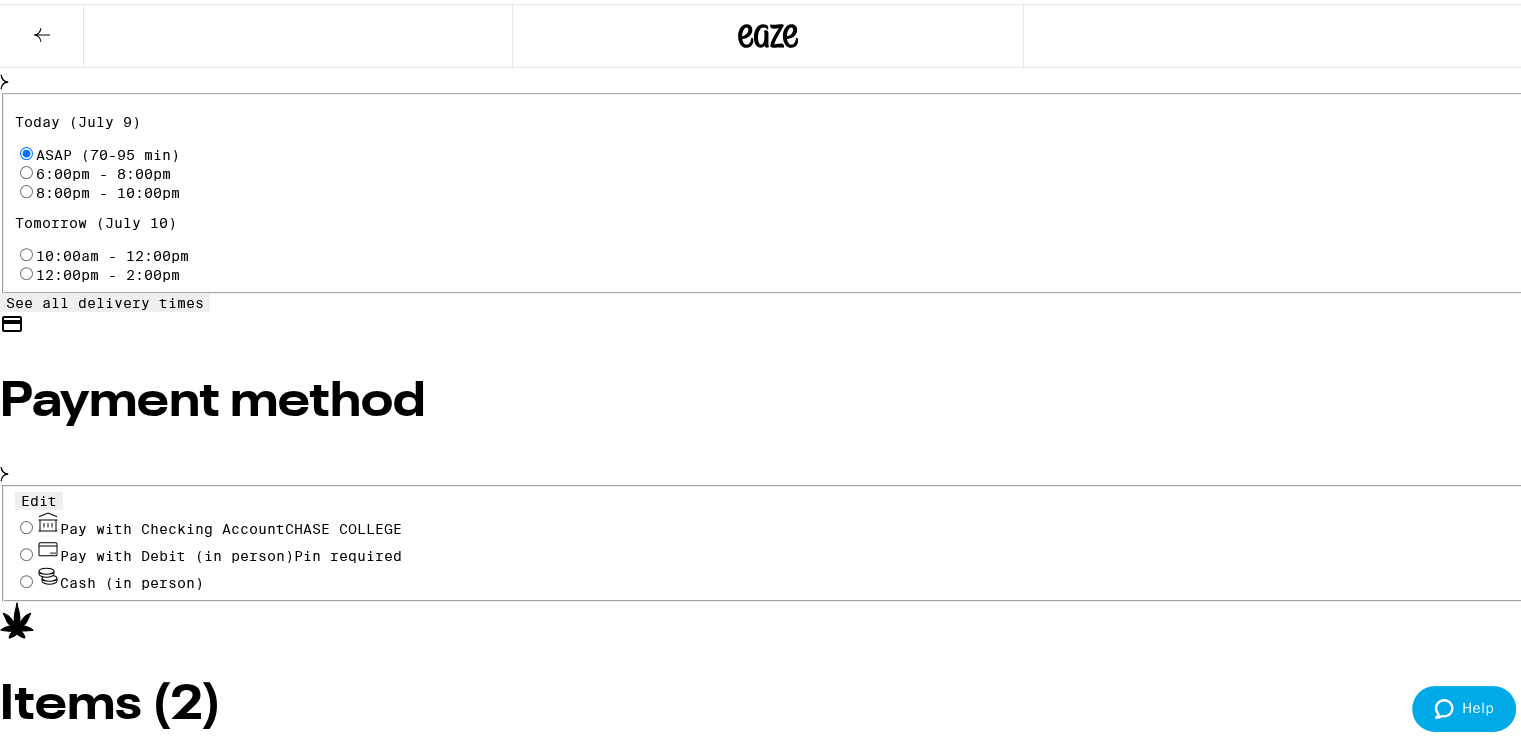 click on "Pay with Checking Account CHASE COLLEGE" at bounding box center (26, 523) 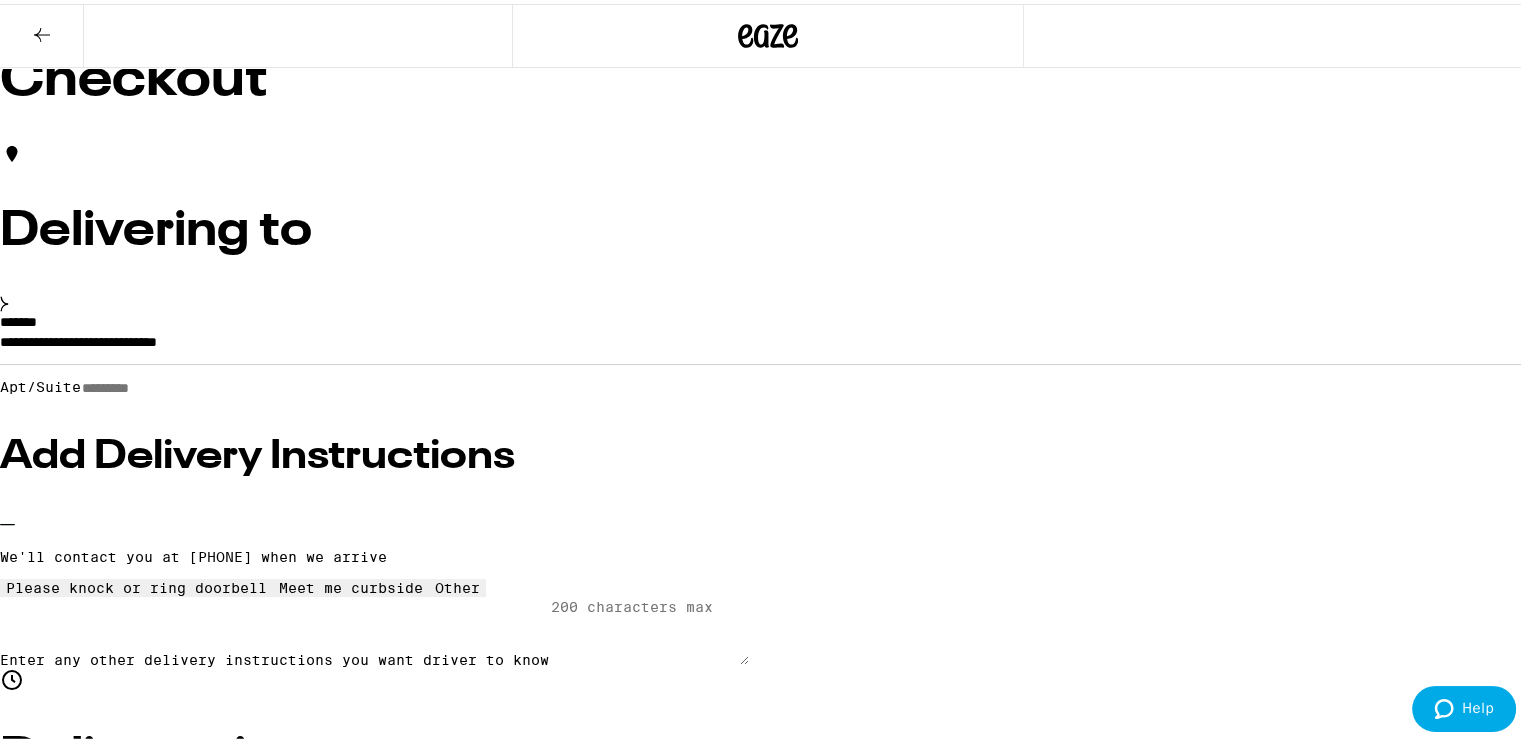 scroll, scrollTop: 0, scrollLeft: 0, axis: both 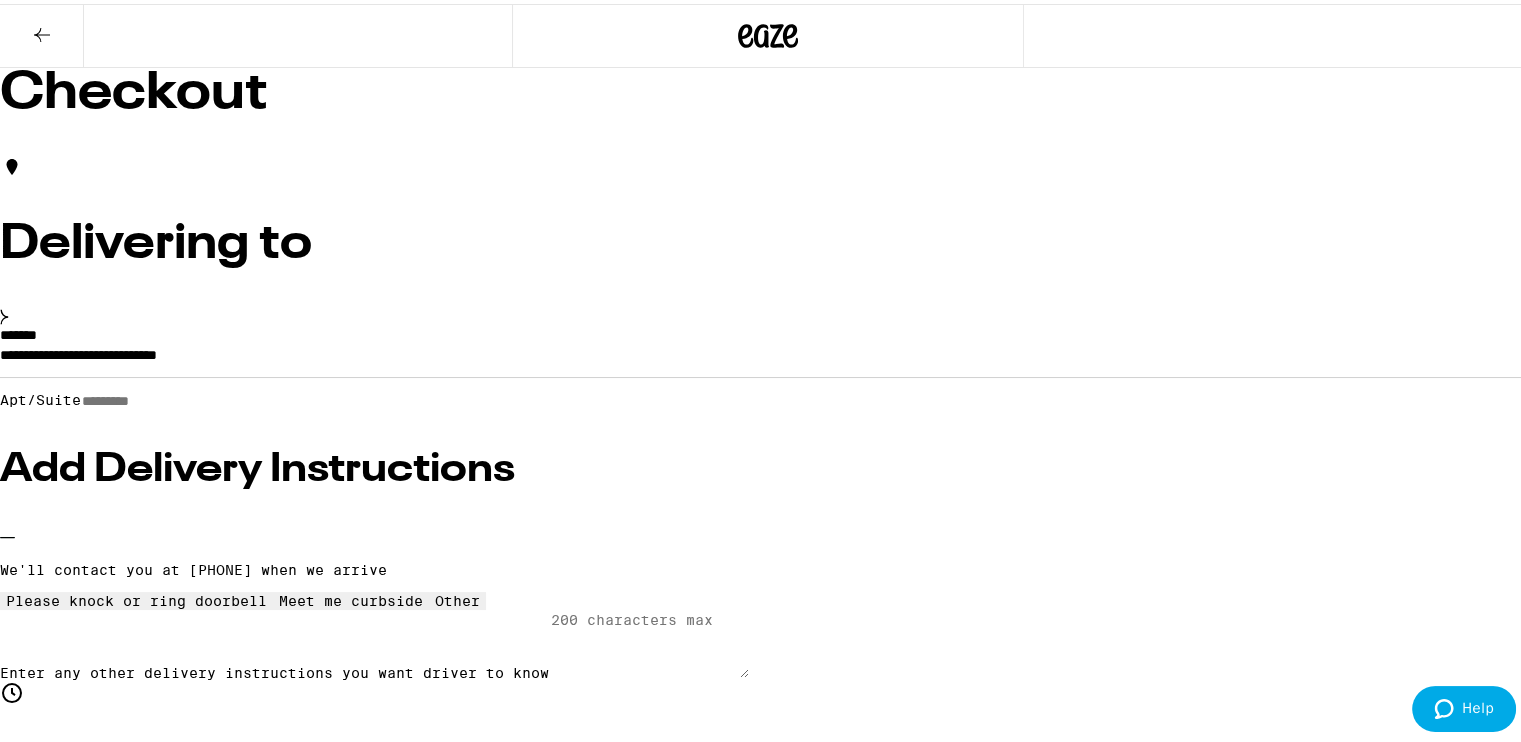 click on "$ 14" at bounding box center [768, 5111] 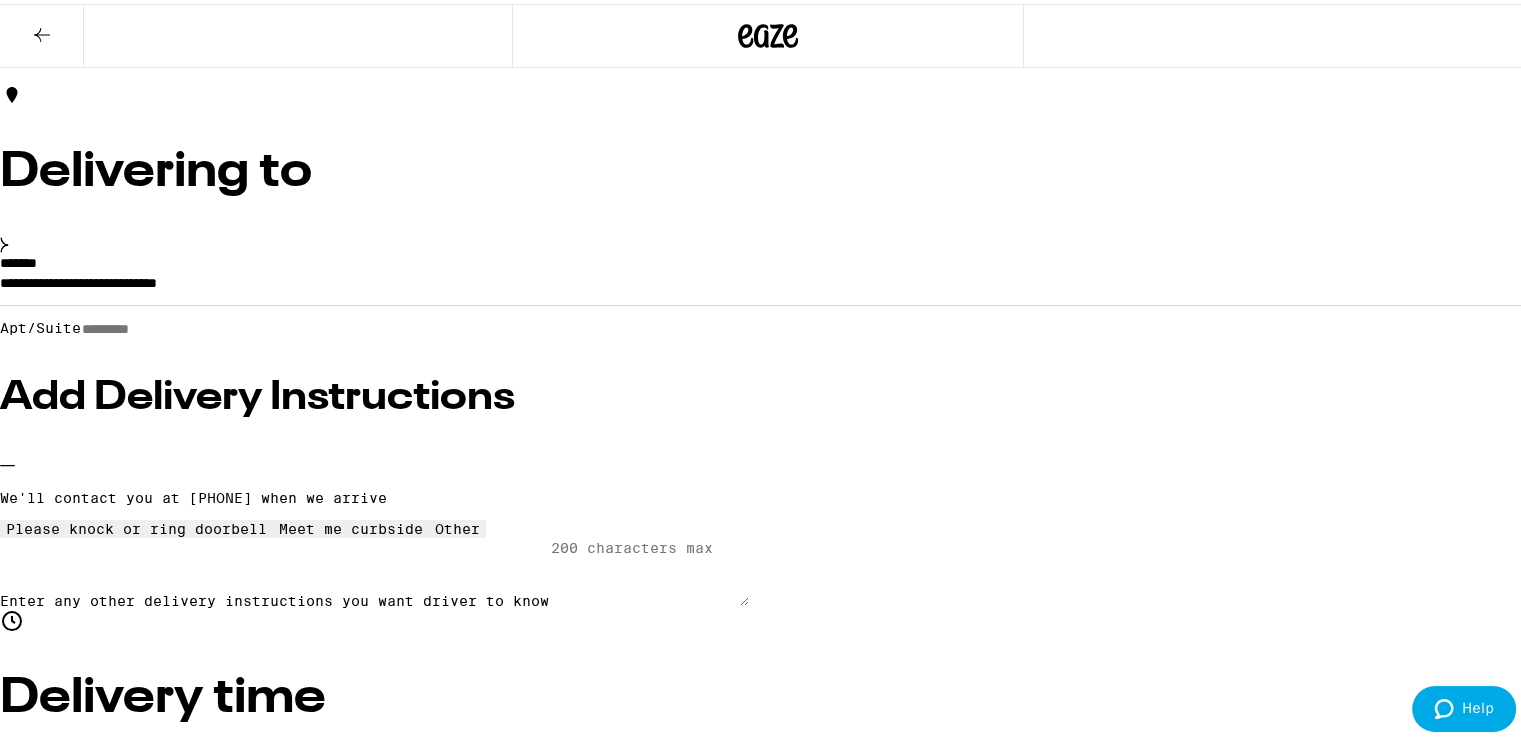 scroll, scrollTop: 0, scrollLeft: 0, axis: both 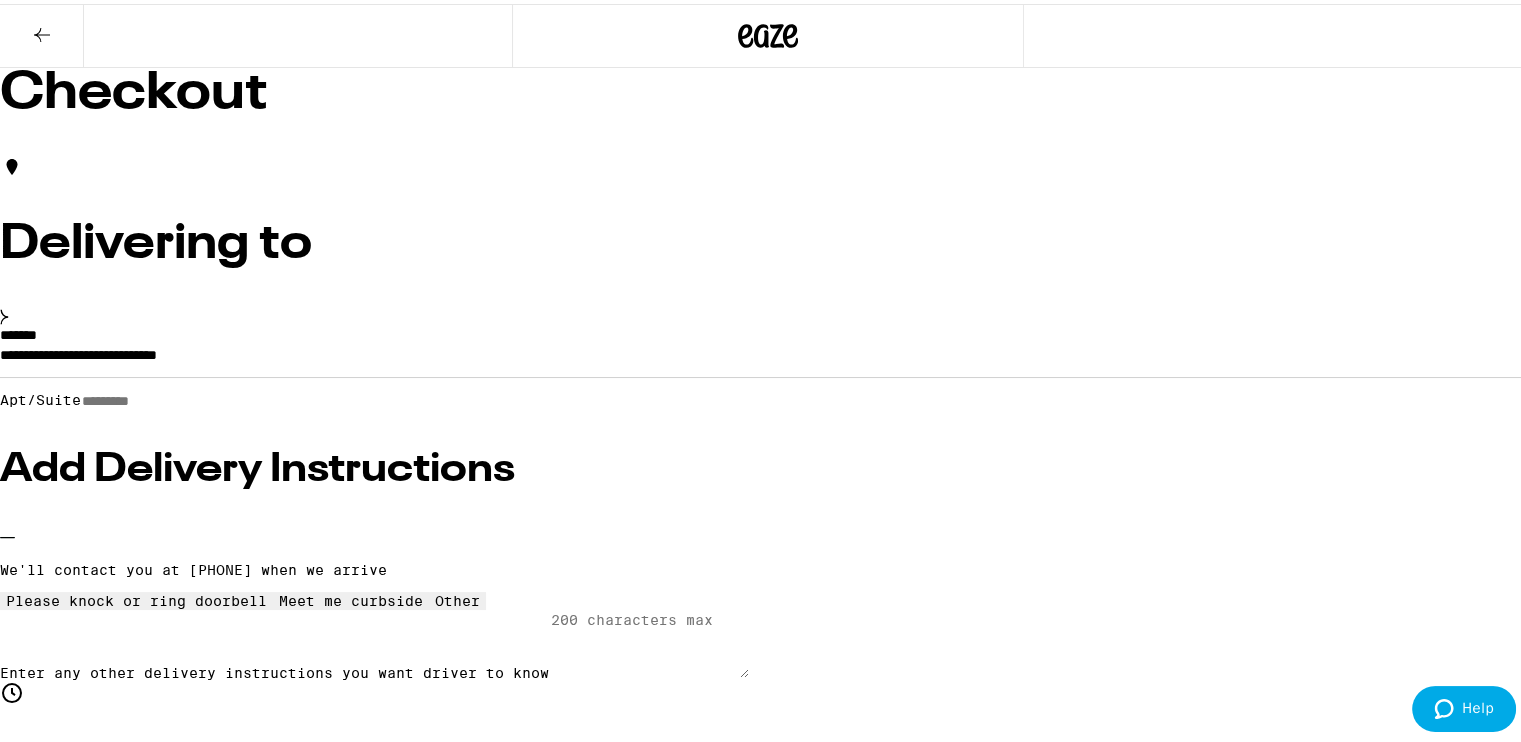click on "Place Order" at bounding box center (55, 5252) 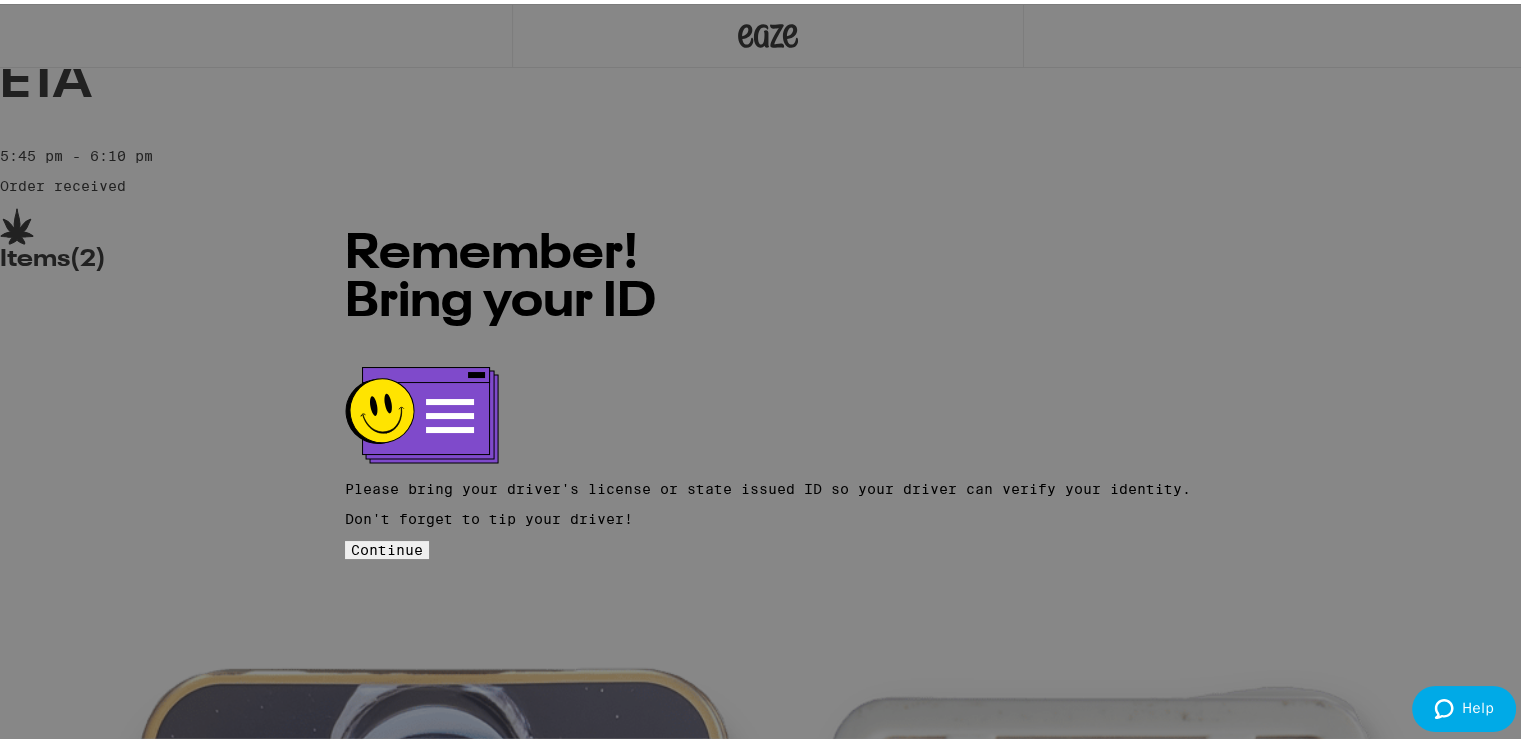click on "Continue" at bounding box center [387, 546] 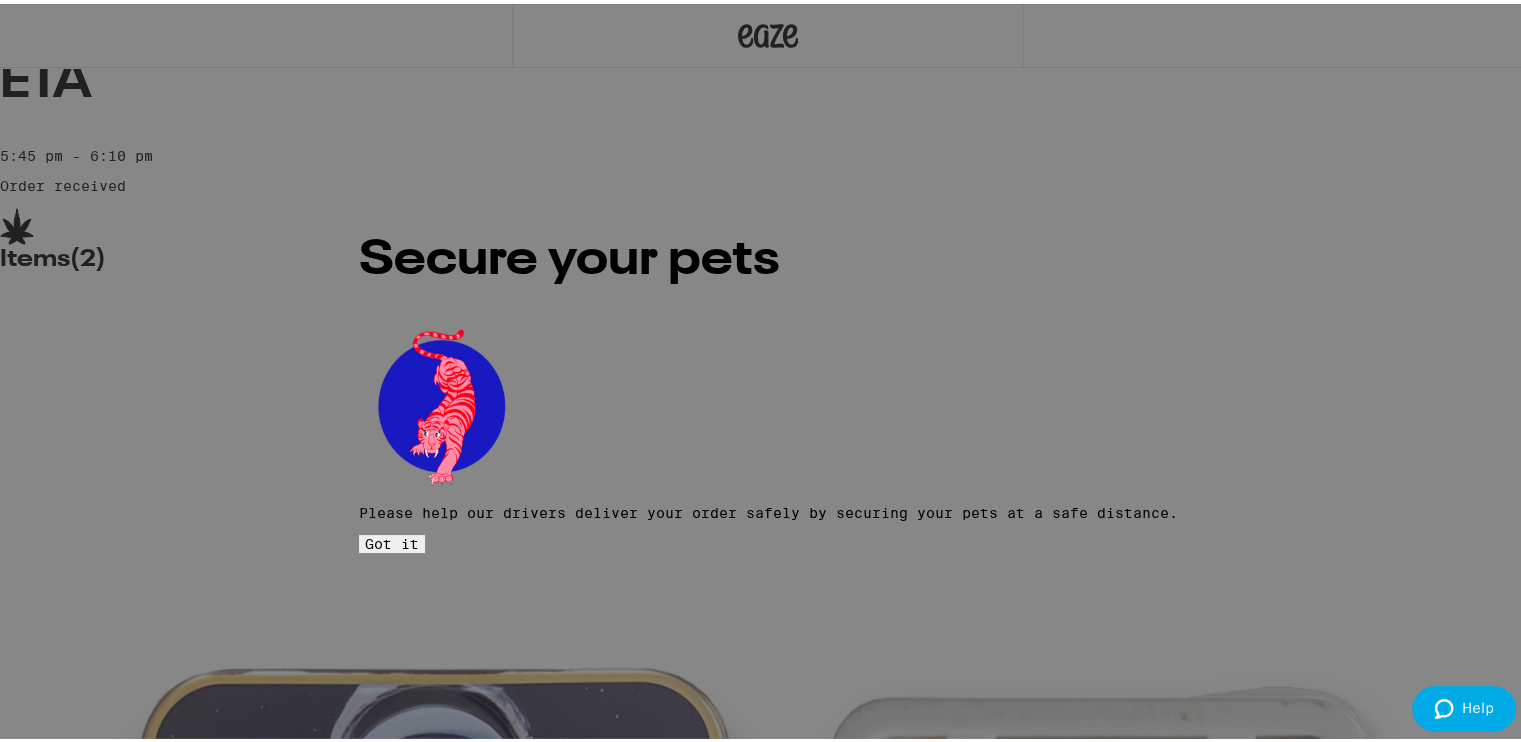 click on "Got it" at bounding box center (392, 540) 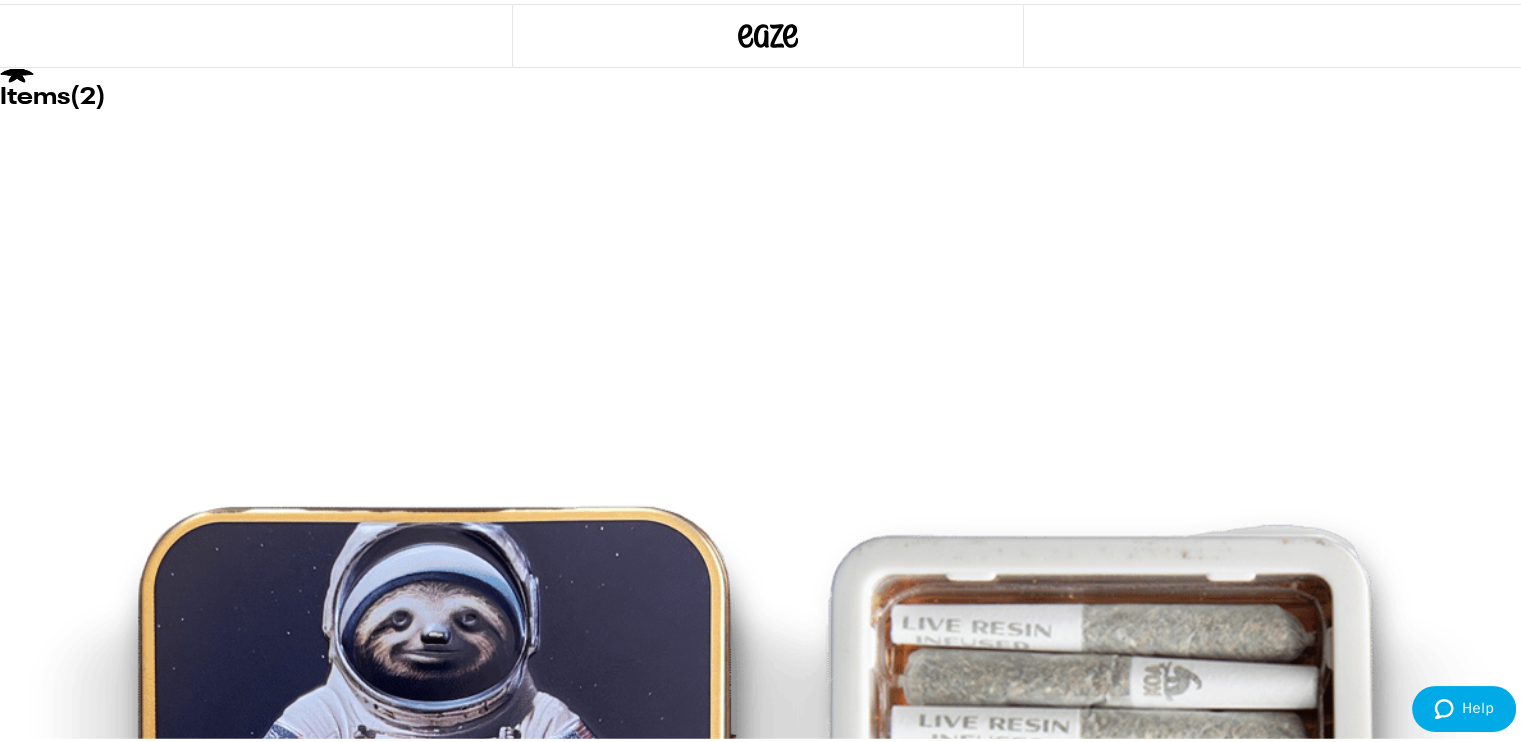 scroll, scrollTop: 349, scrollLeft: 0, axis: vertical 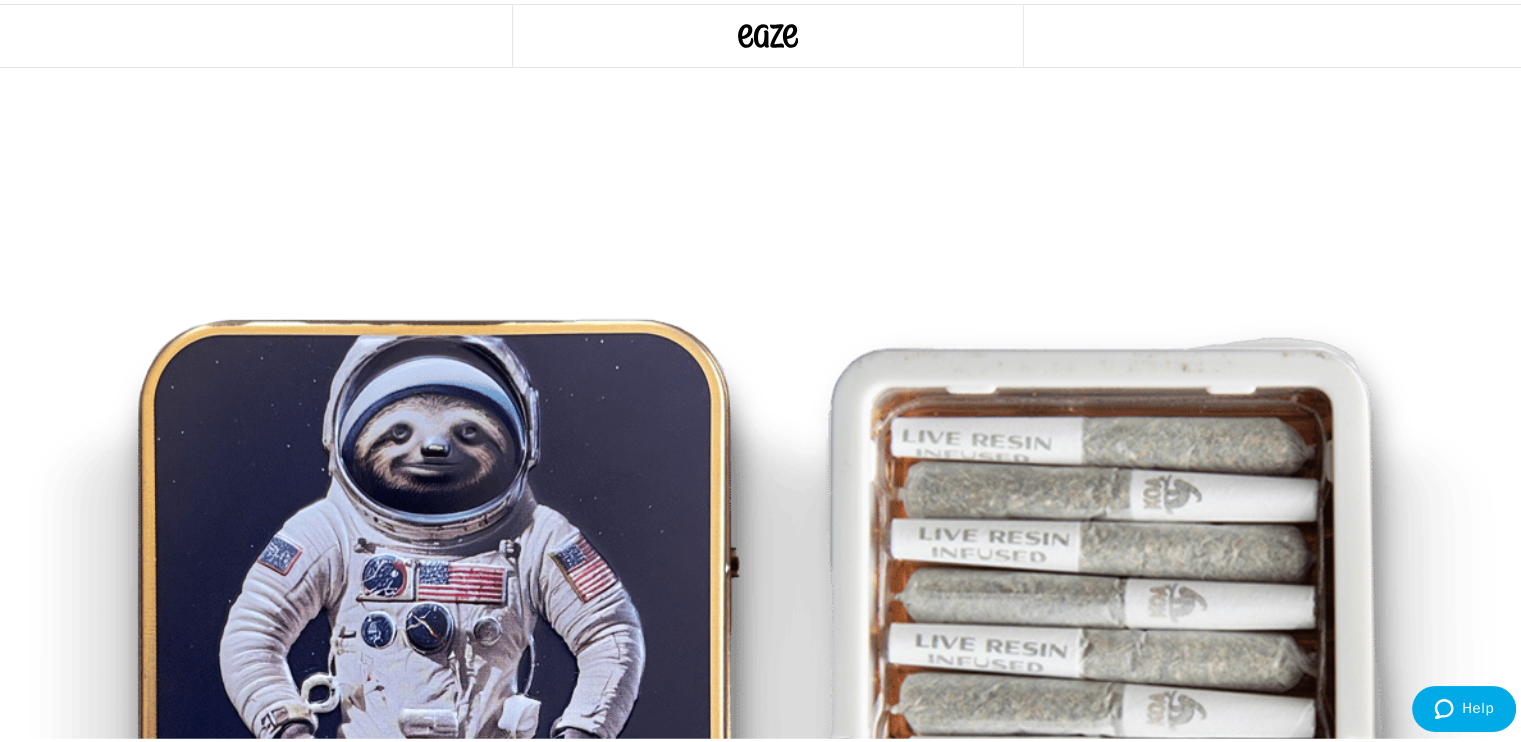 click on "View/Print SB 540 Brochure" at bounding box center [1104, 7385] 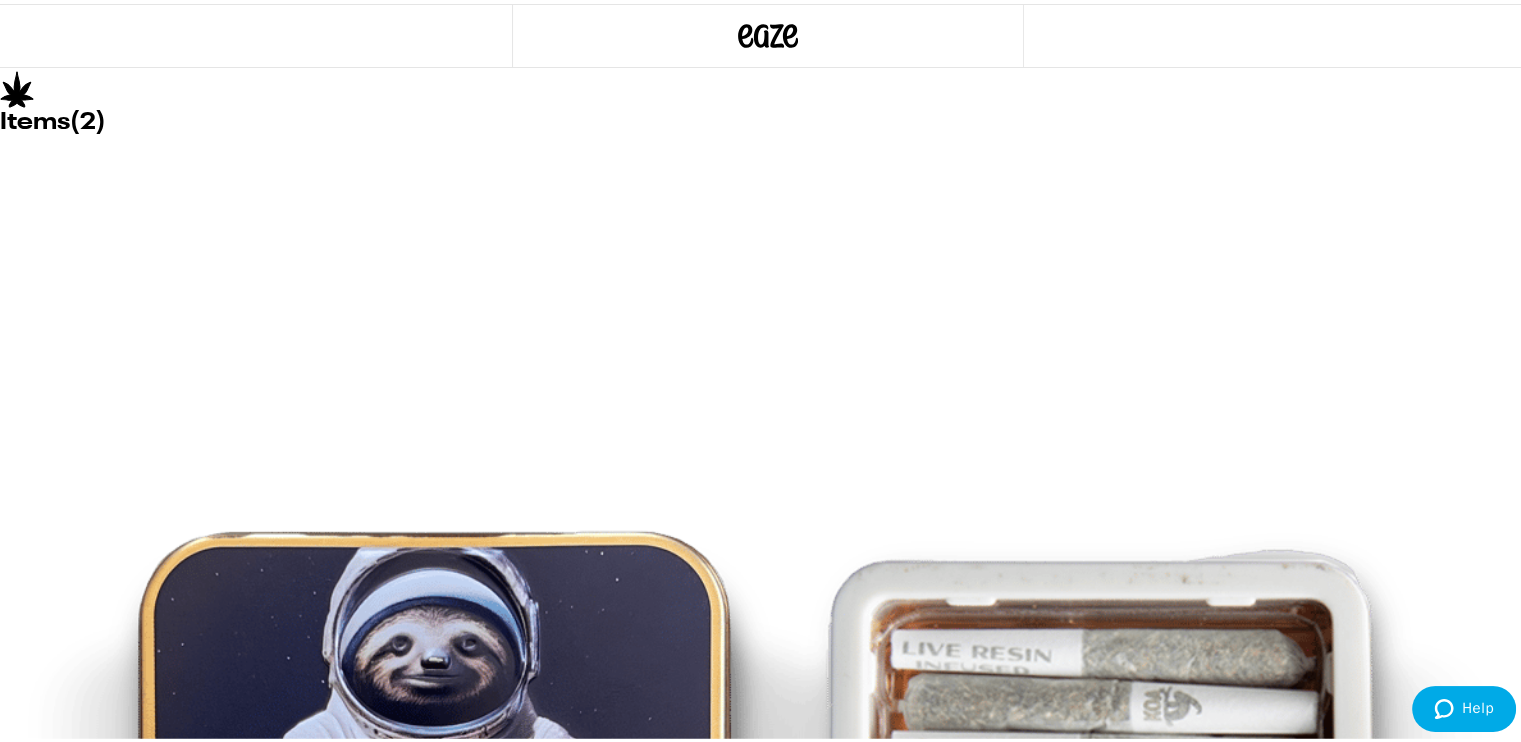 scroll, scrollTop: 0, scrollLeft: 0, axis: both 